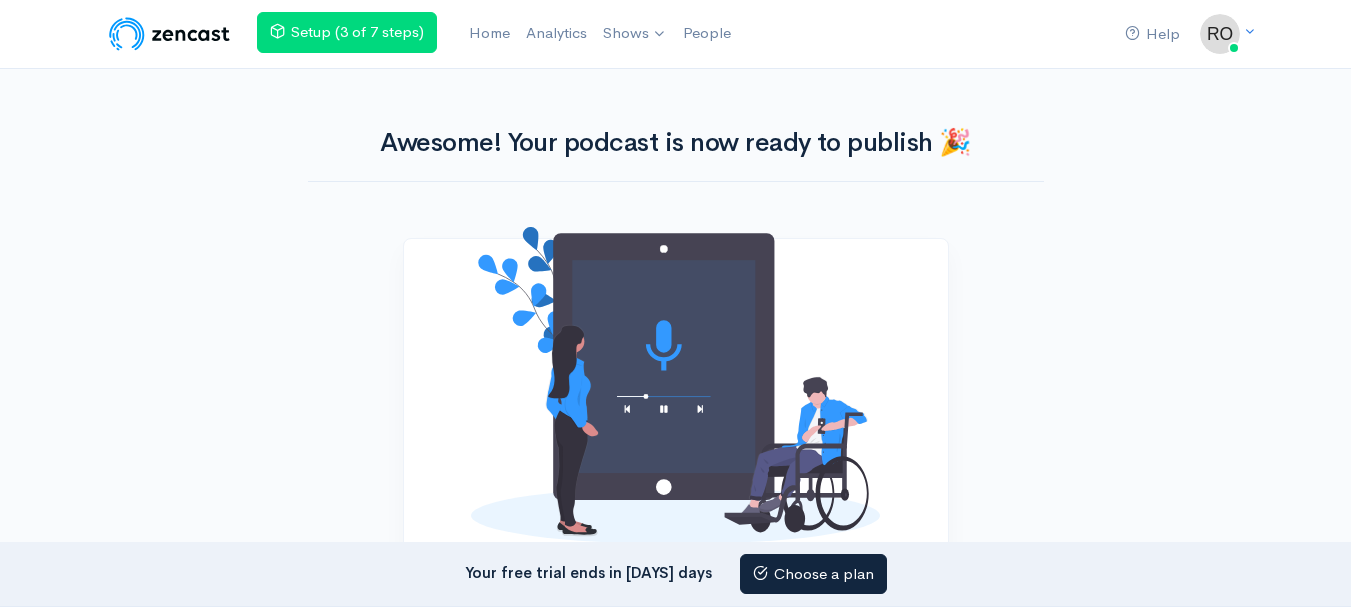 scroll, scrollTop: 129, scrollLeft: 0, axis: vertical 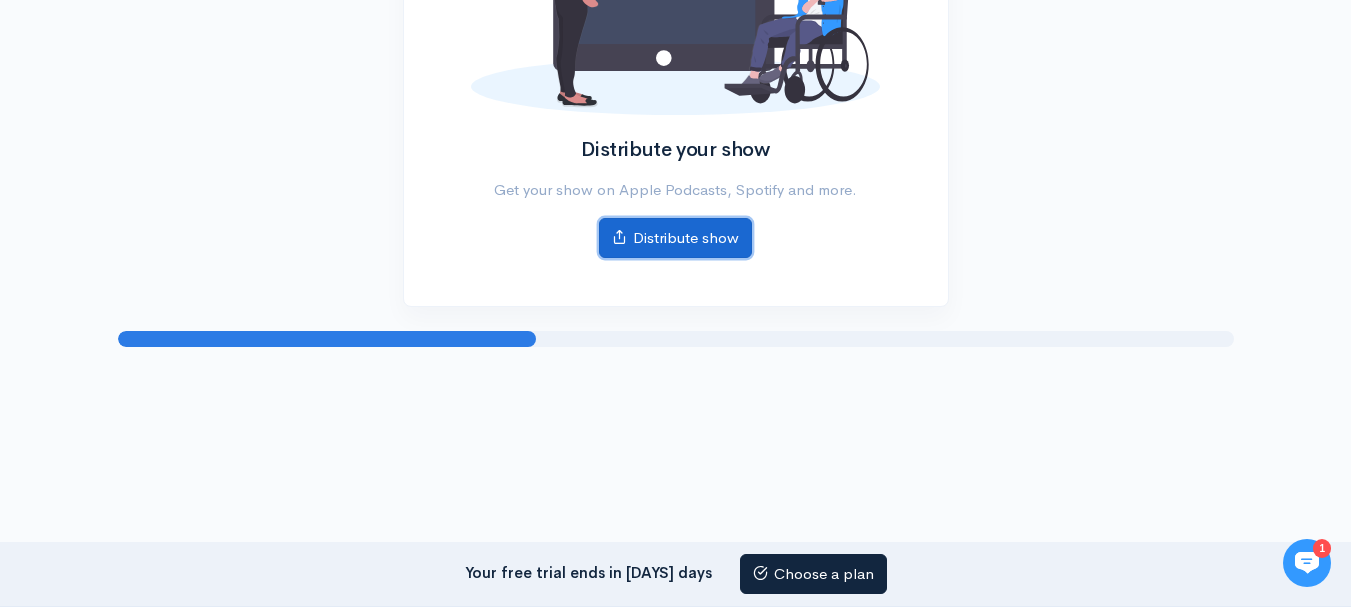 click on "Distribute show" at bounding box center [675, 238] 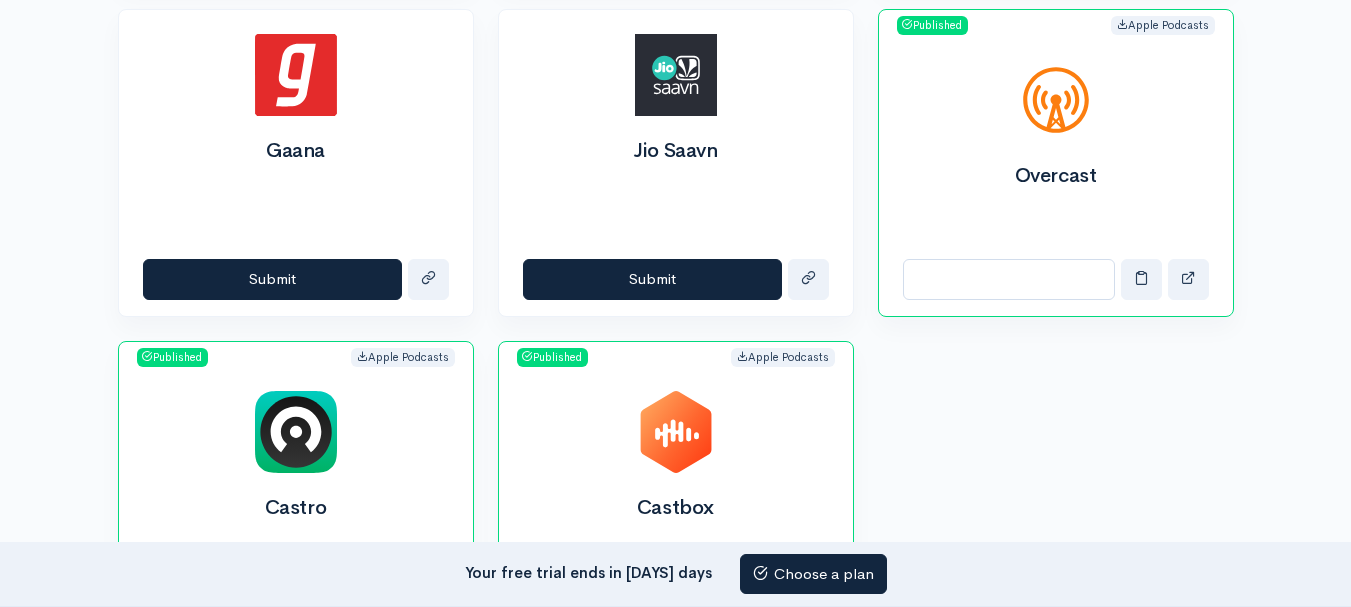 scroll, scrollTop: 2200, scrollLeft: 0, axis: vertical 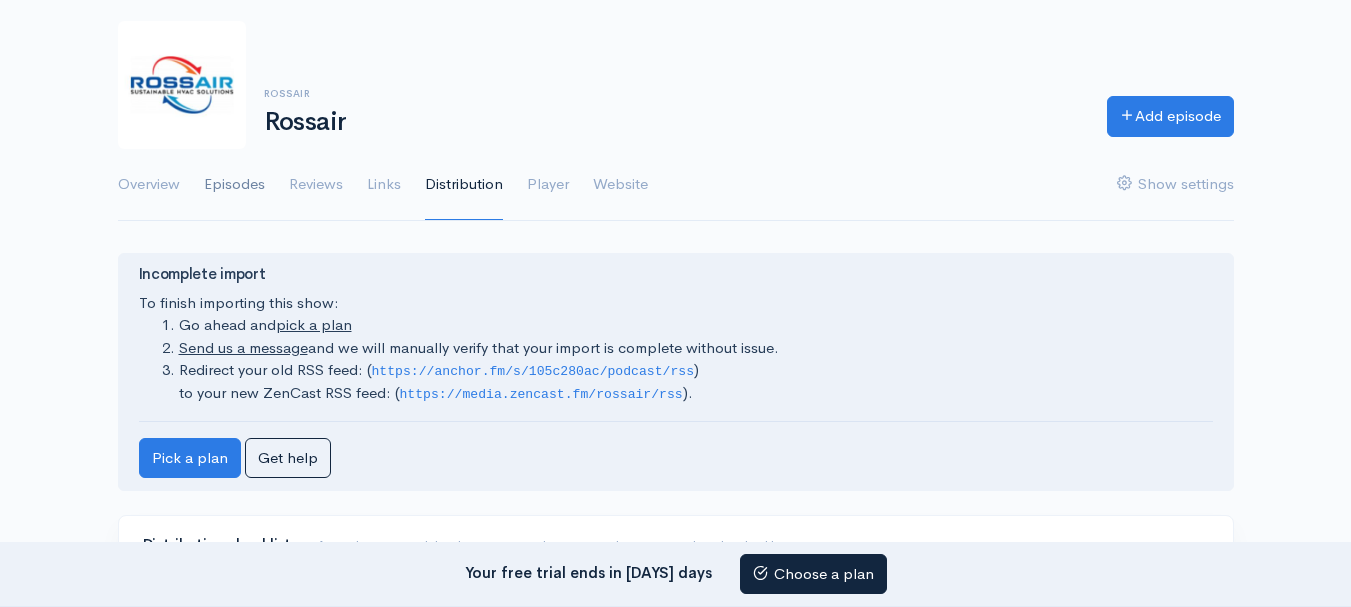click on "Episodes" at bounding box center (234, 185) 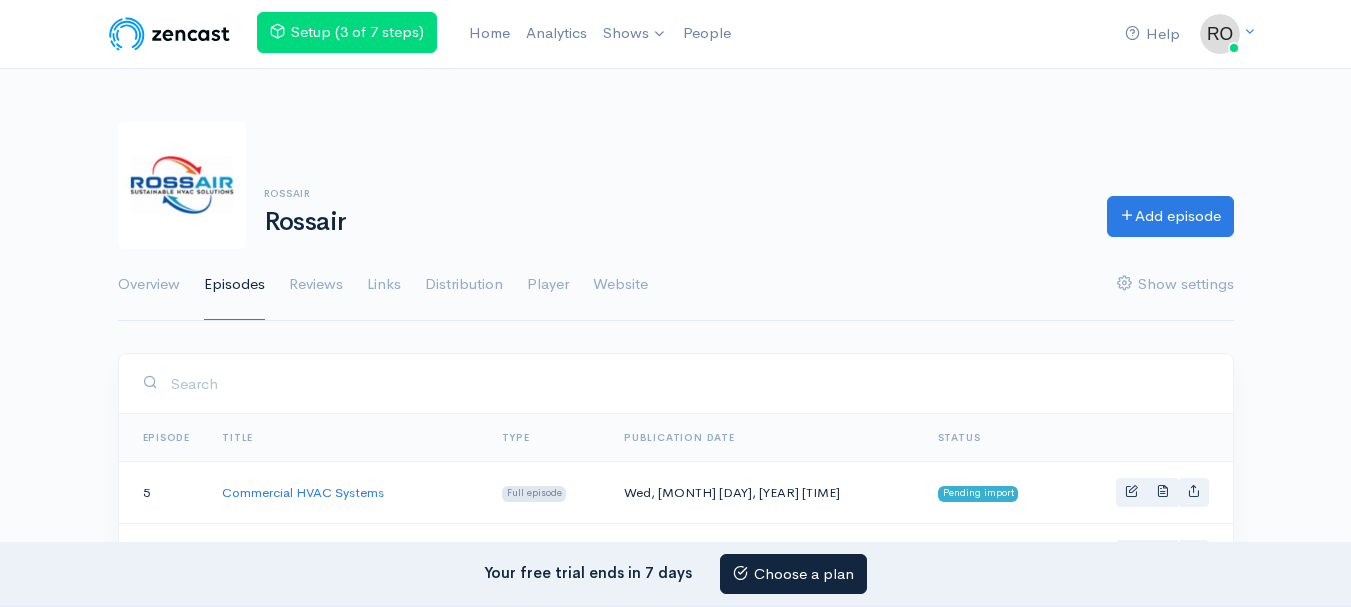 scroll, scrollTop: 400, scrollLeft: 0, axis: vertical 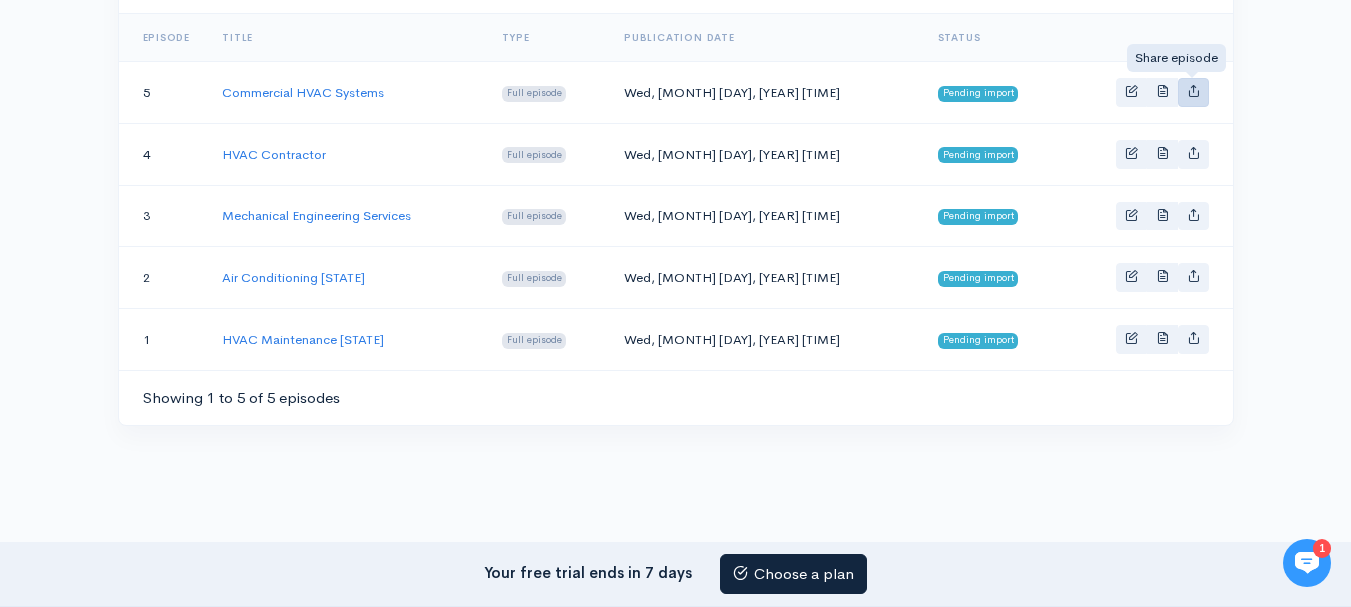 click at bounding box center (1193, 90) 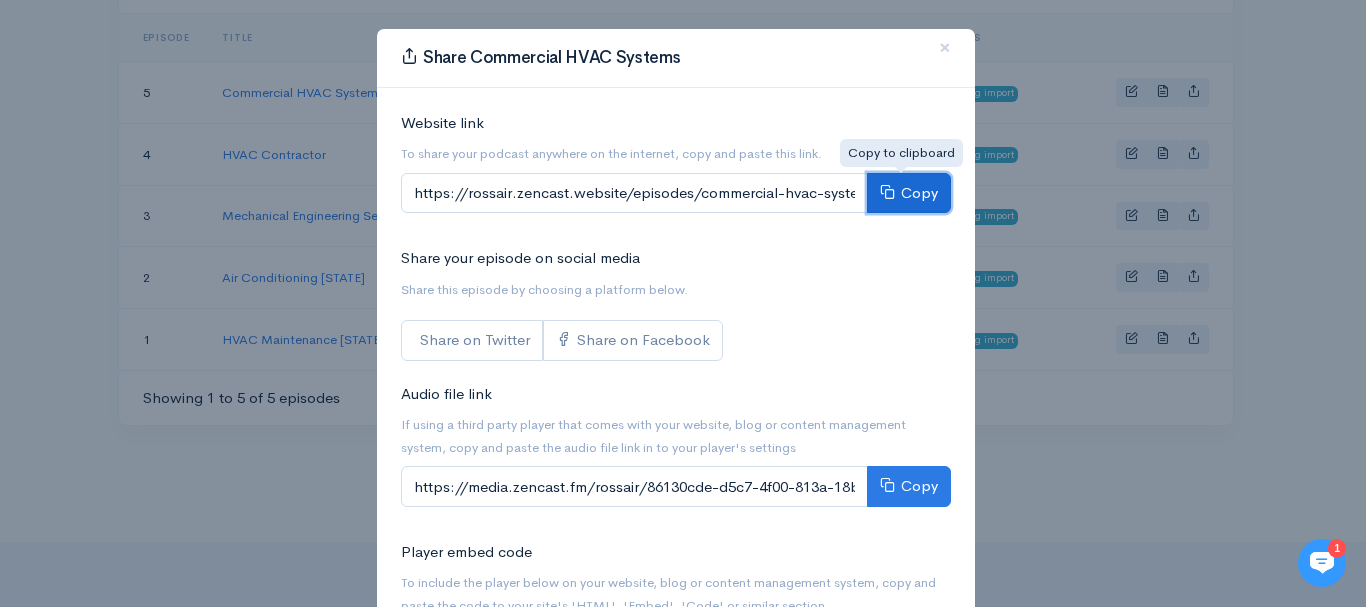 click on "Copy" at bounding box center [909, 193] 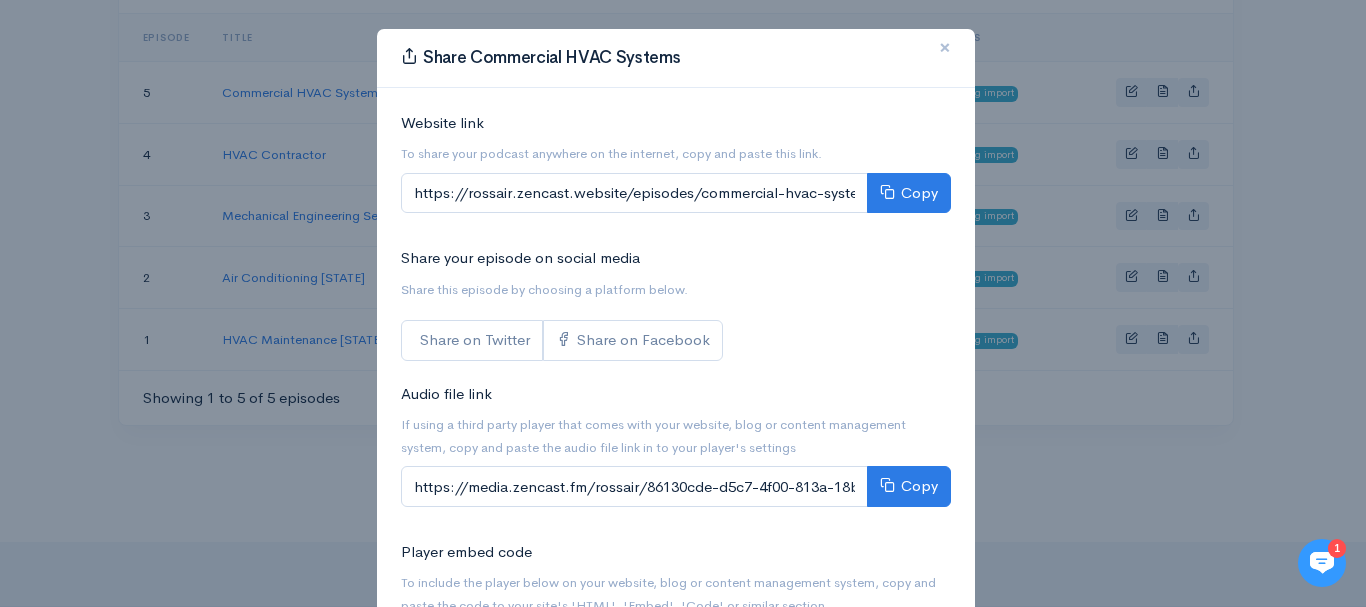 click on "×" at bounding box center (945, 48) 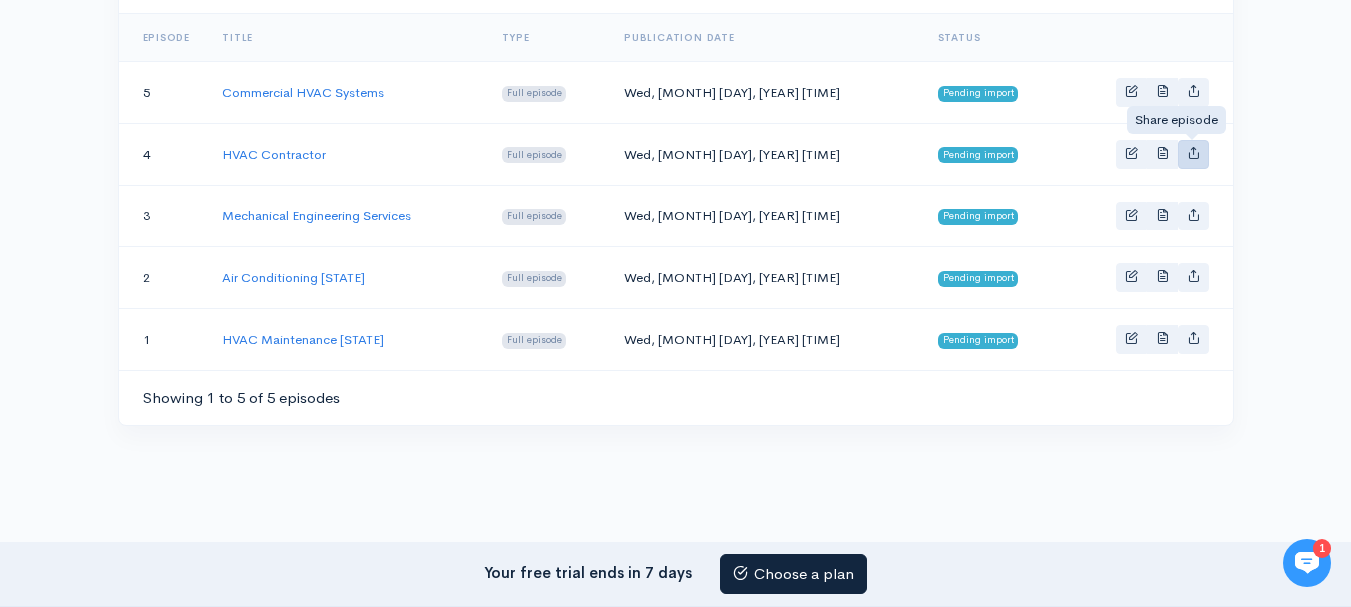 click at bounding box center [1193, 152] 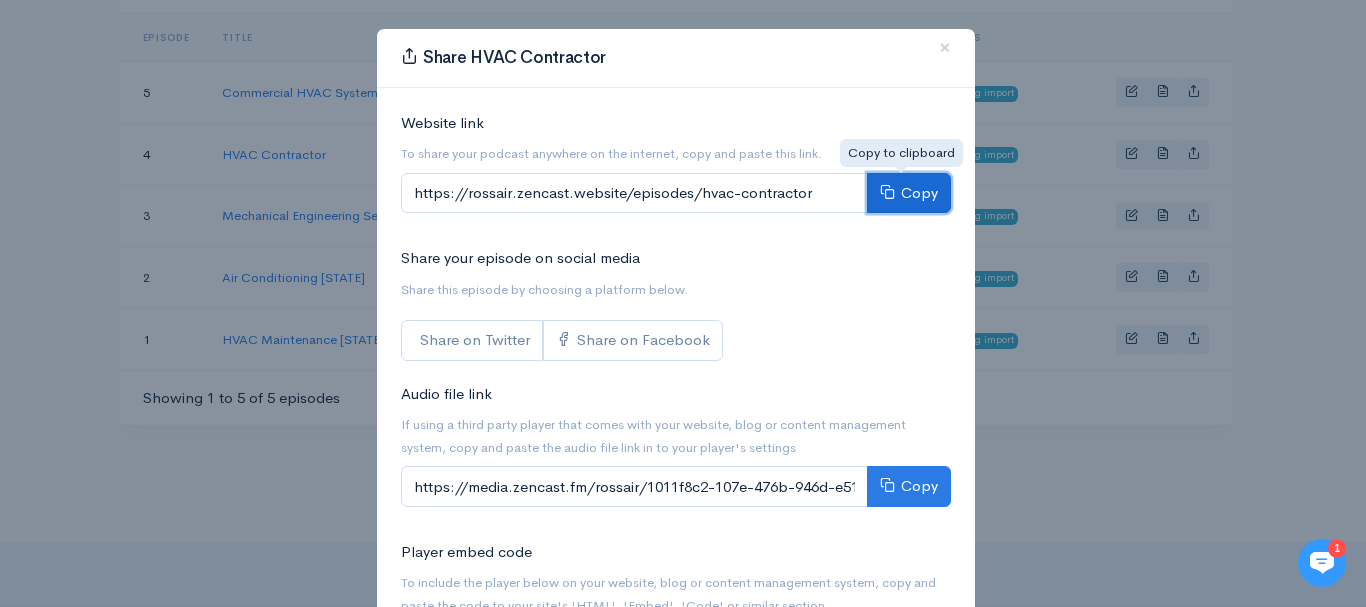 click on "Copy" at bounding box center [909, 193] 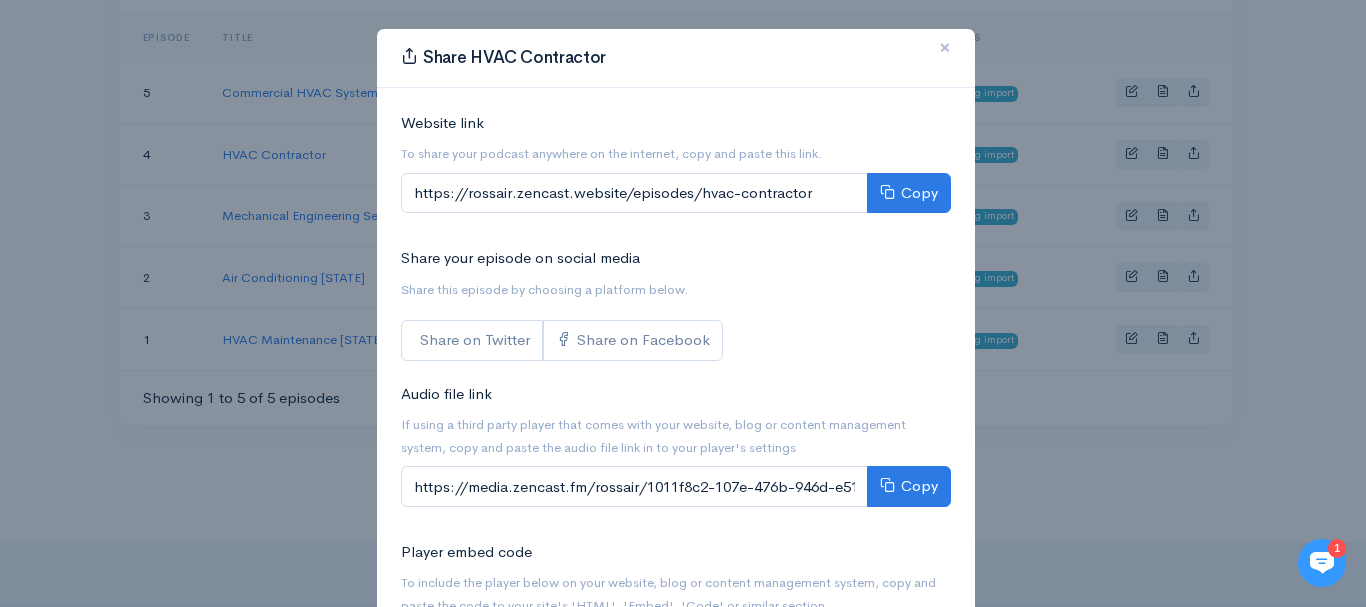 click on "×" at bounding box center (945, 47) 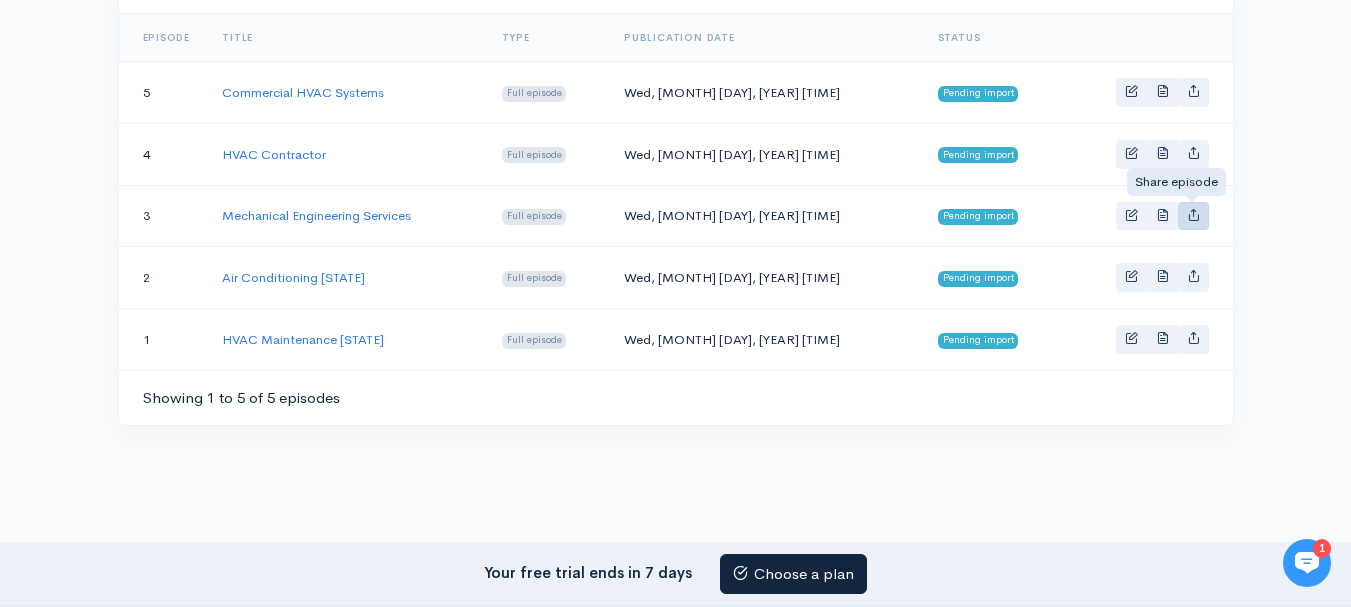 click at bounding box center [1193, 216] 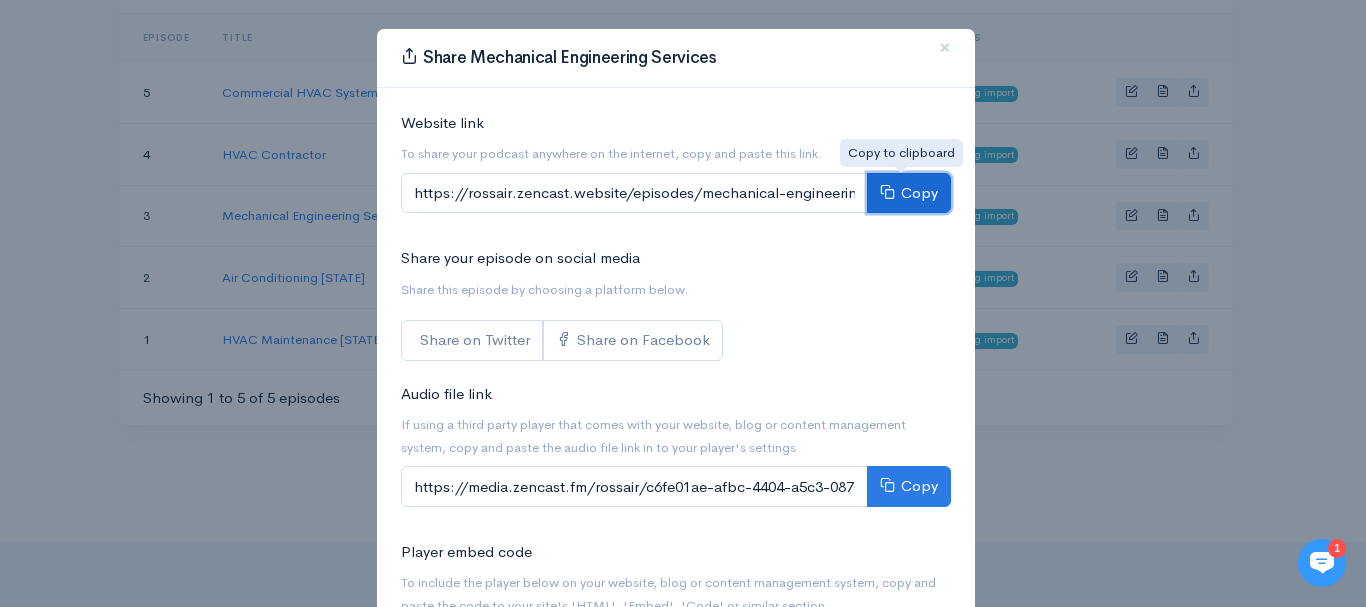 click on "Copy" at bounding box center (909, 193) 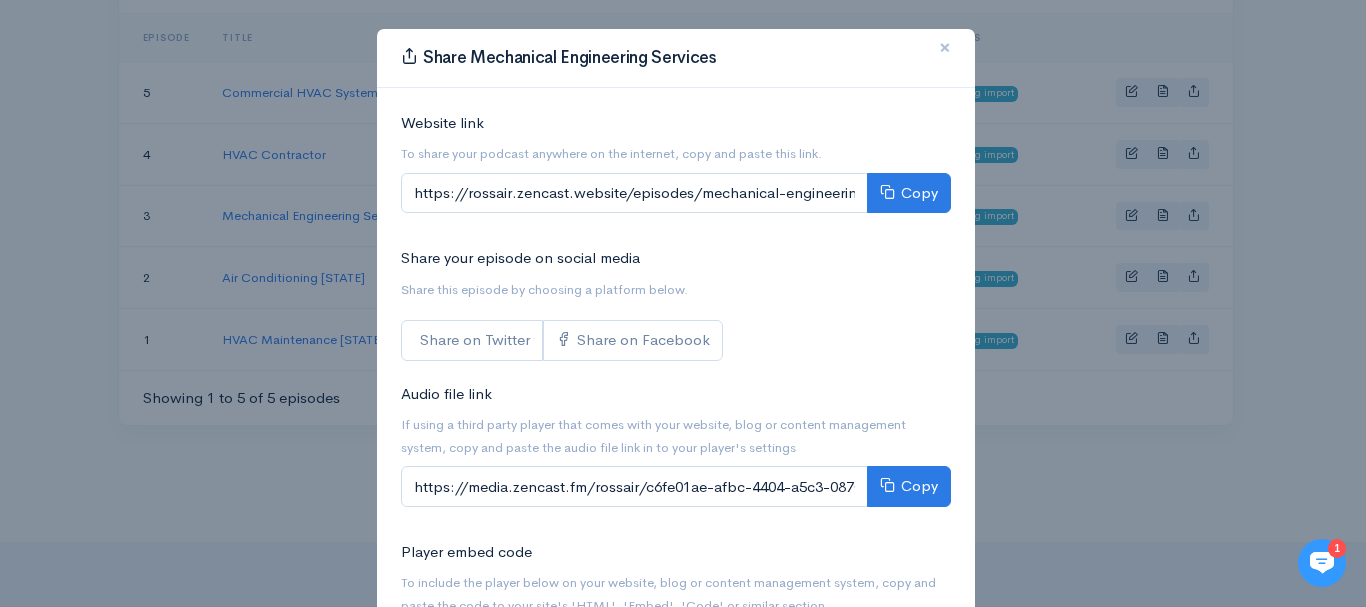 click on "×" at bounding box center [945, 48] 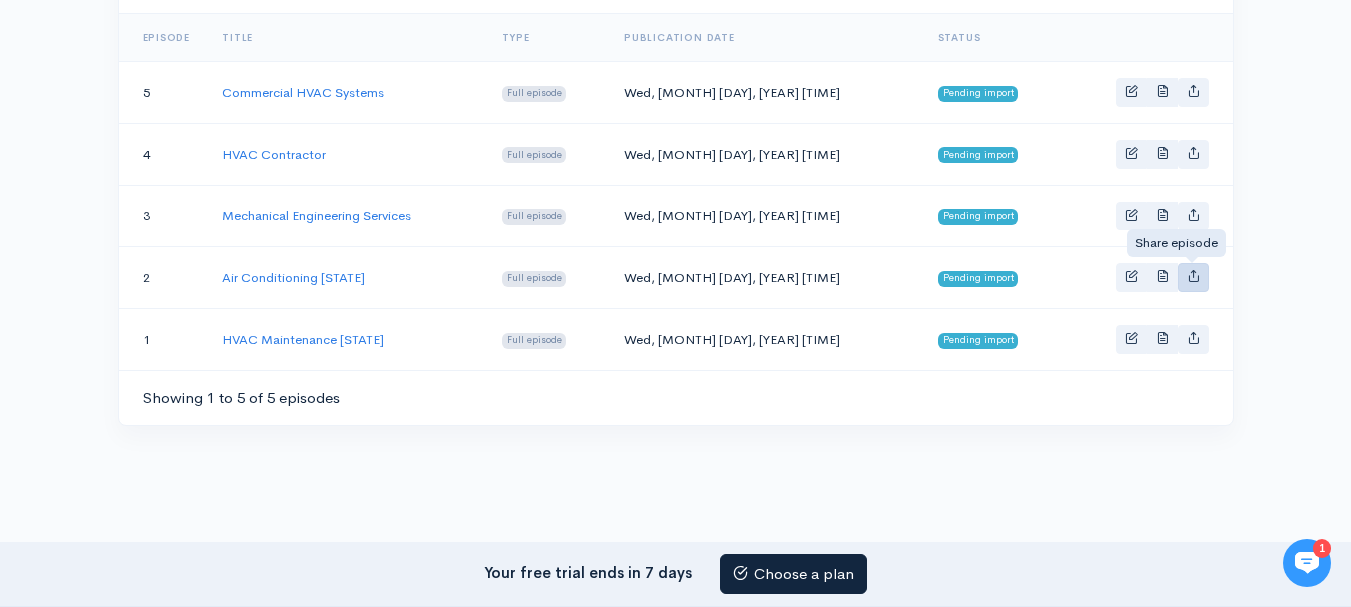 click at bounding box center (1193, 275) 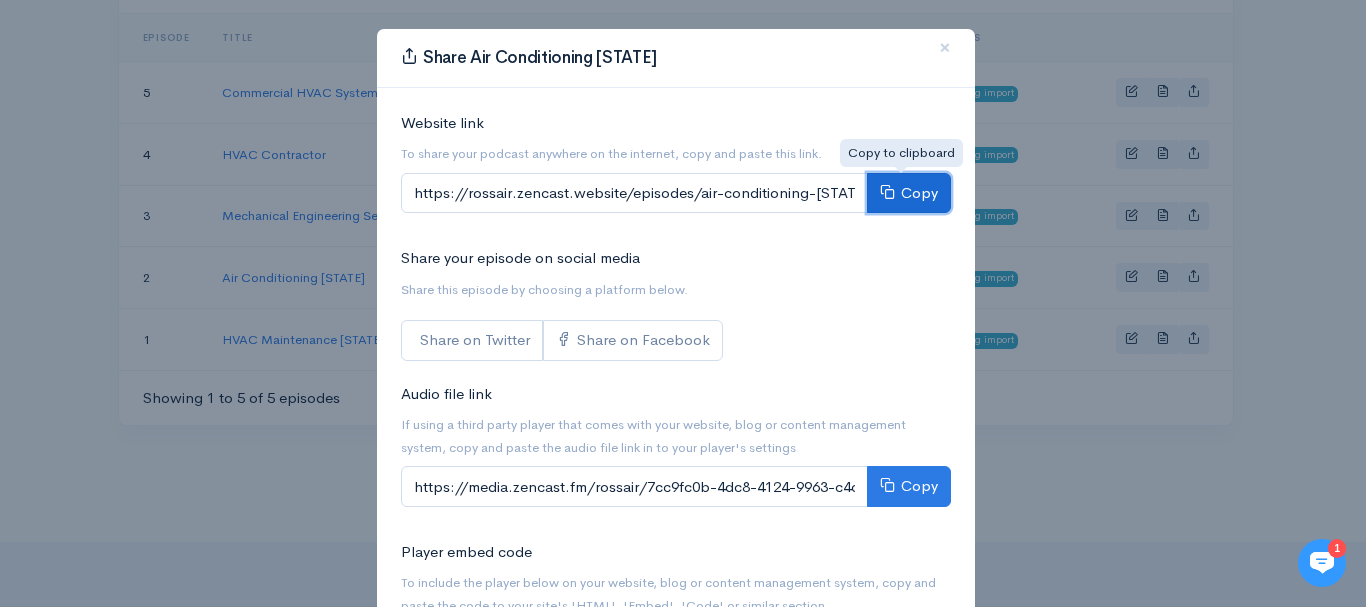 click at bounding box center [887, 191] 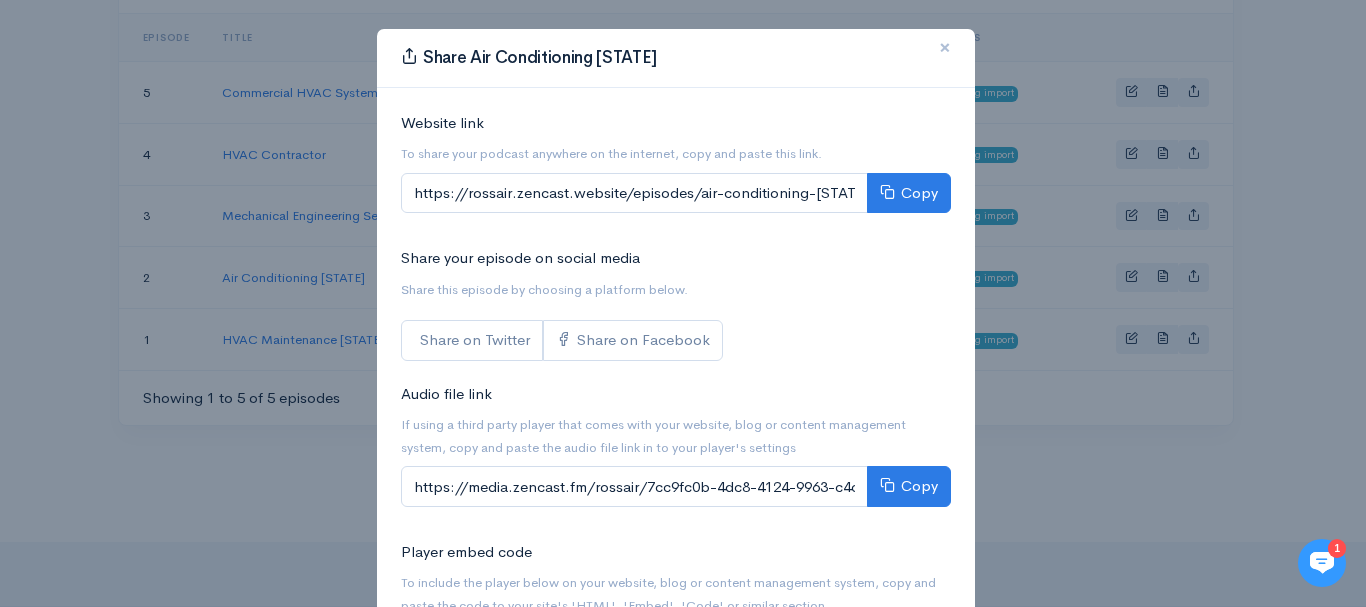 click on "×" at bounding box center [945, 48] 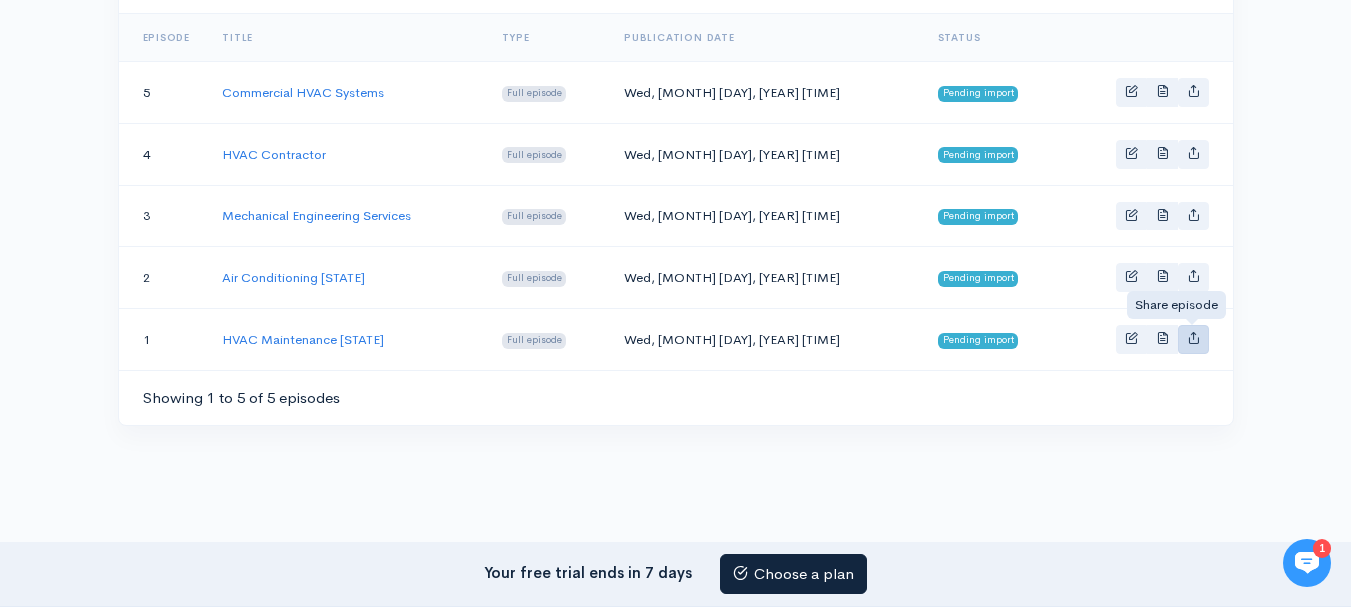 click at bounding box center (1193, 337) 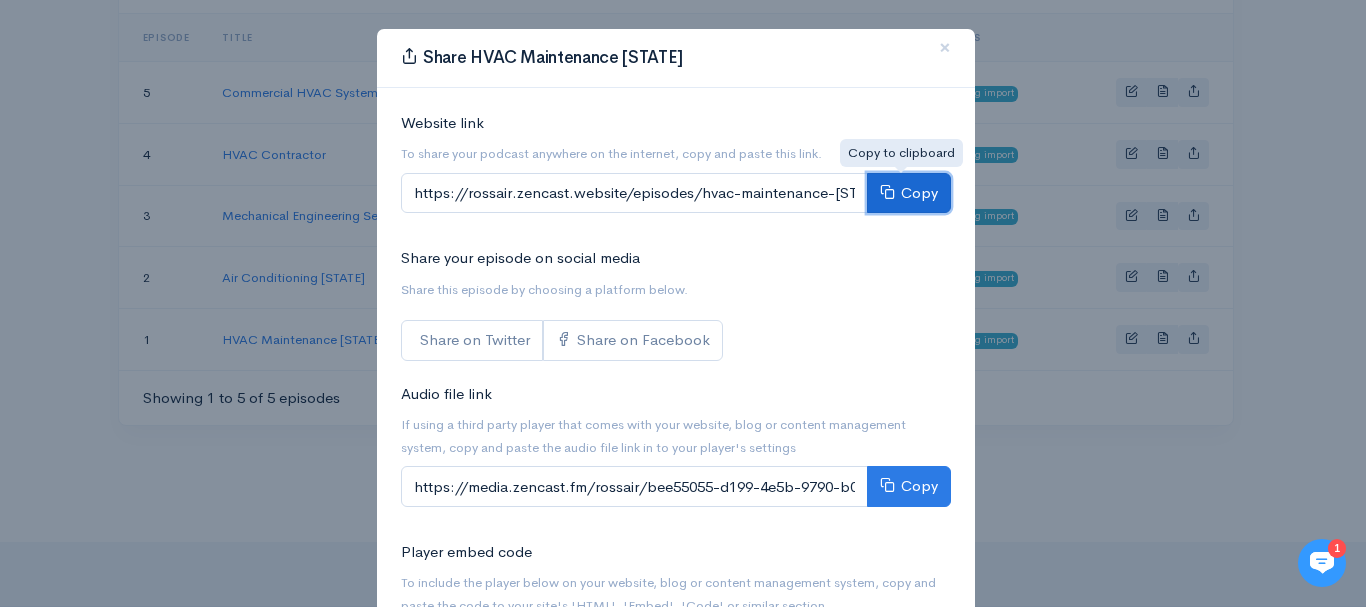 click on "Copy" at bounding box center (909, 193) 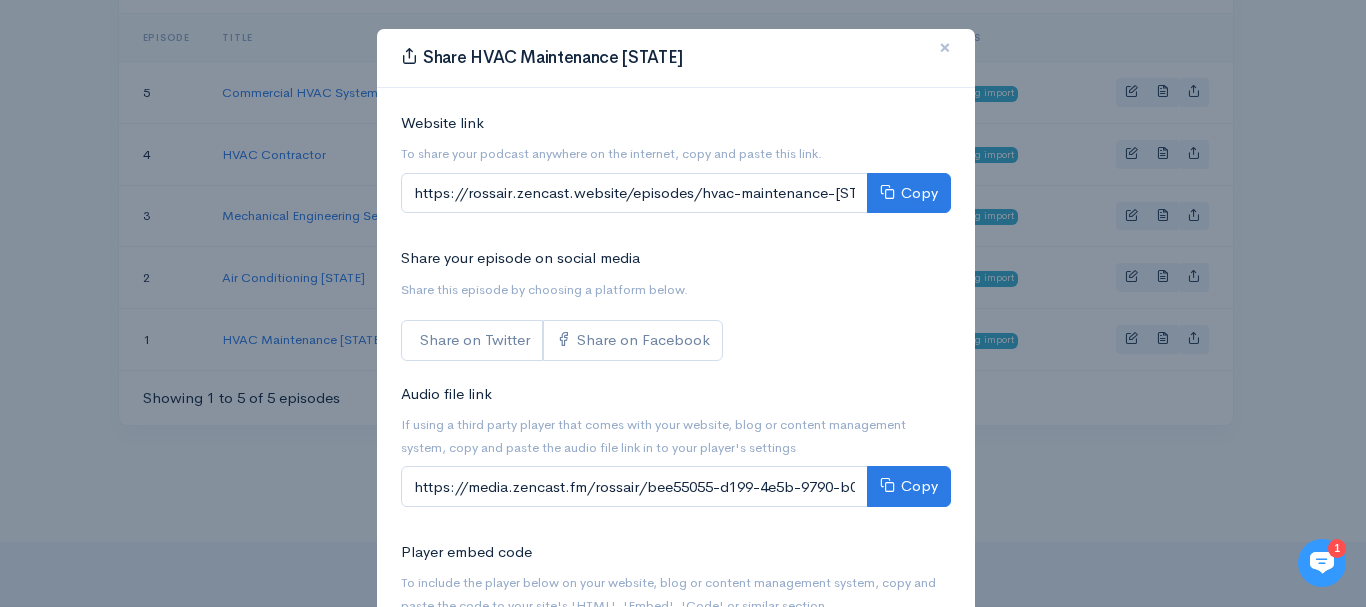 click on "×" at bounding box center [945, 47] 